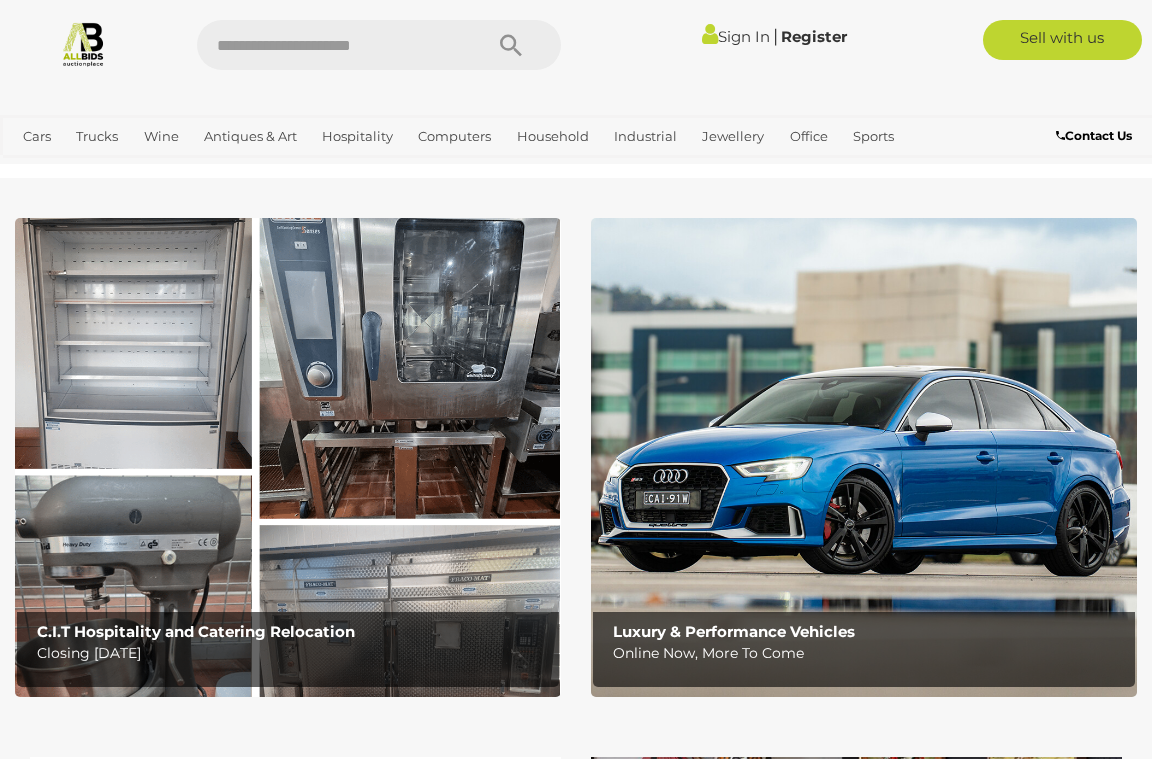 scroll, scrollTop: 0, scrollLeft: 0, axis: both 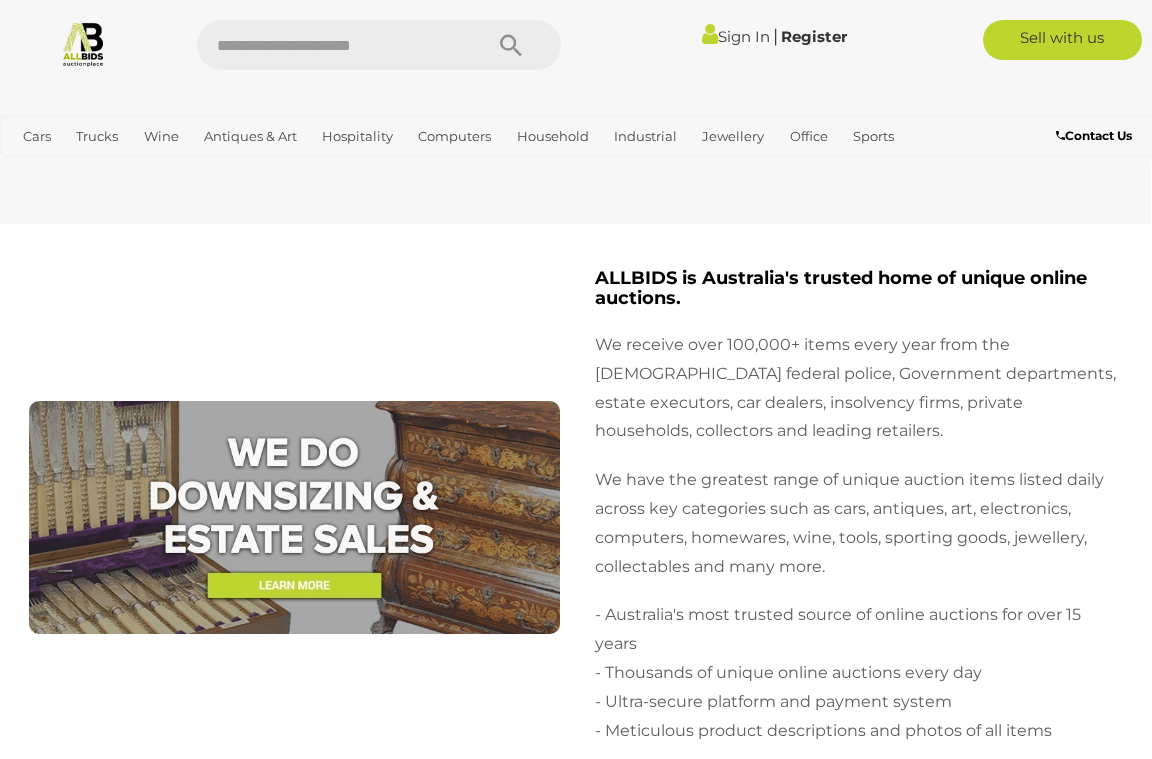 click on "ALLBIDS is Australia's trusted home of unique online auctions.
We receive over 100,000+ items every year from the Australian federal police, Government departments, estate executors, car dealers, insolvency firms, private households, collectors and leading retailers.
We have the greatest range of unique auction items listed daily across key categories such as cars, antiques, art, electronics, computers, homewares, wine, tools, sporting goods, jewellery, collectables and many more.
- Australia's most trusted source of online auctions for over 15 years
- Thousands of unique online auctions every day
- Ultra-secure platform and payment system" at bounding box center [575, 641] 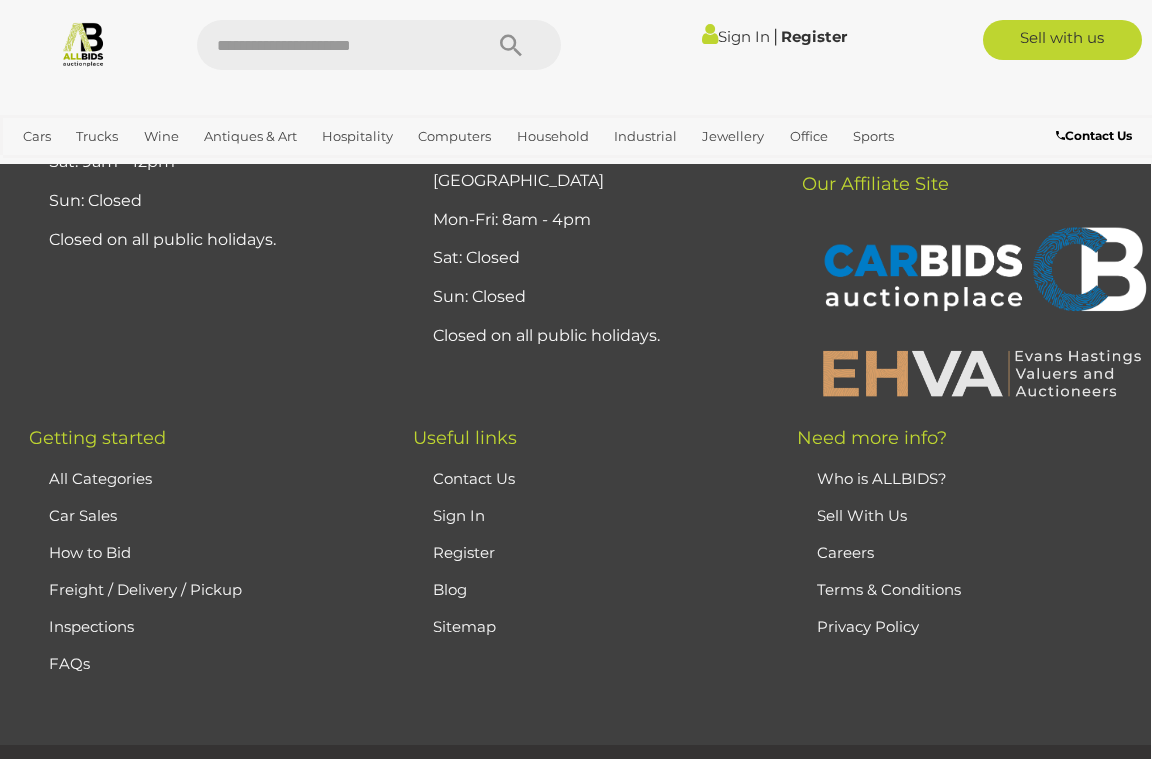 scroll, scrollTop: 9887, scrollLeft: 1, axis: both 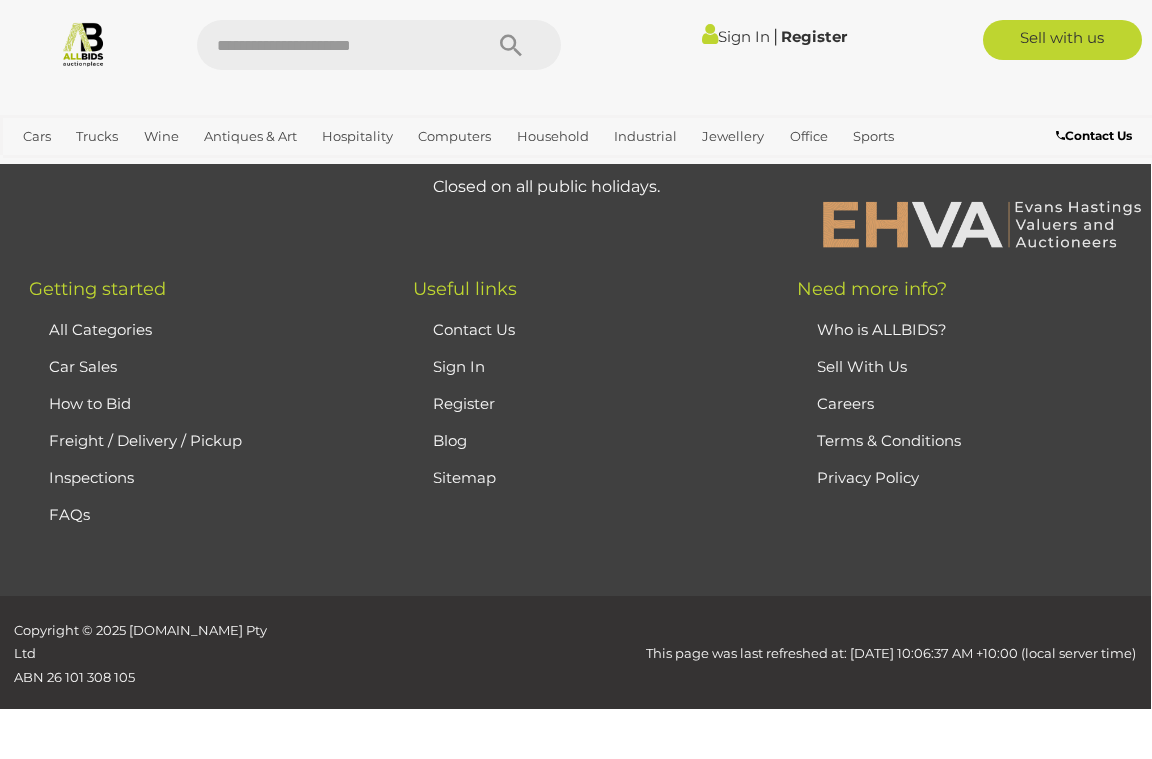 click on "Freight / Delivery / Pickup" at bounding box center [145, 440] 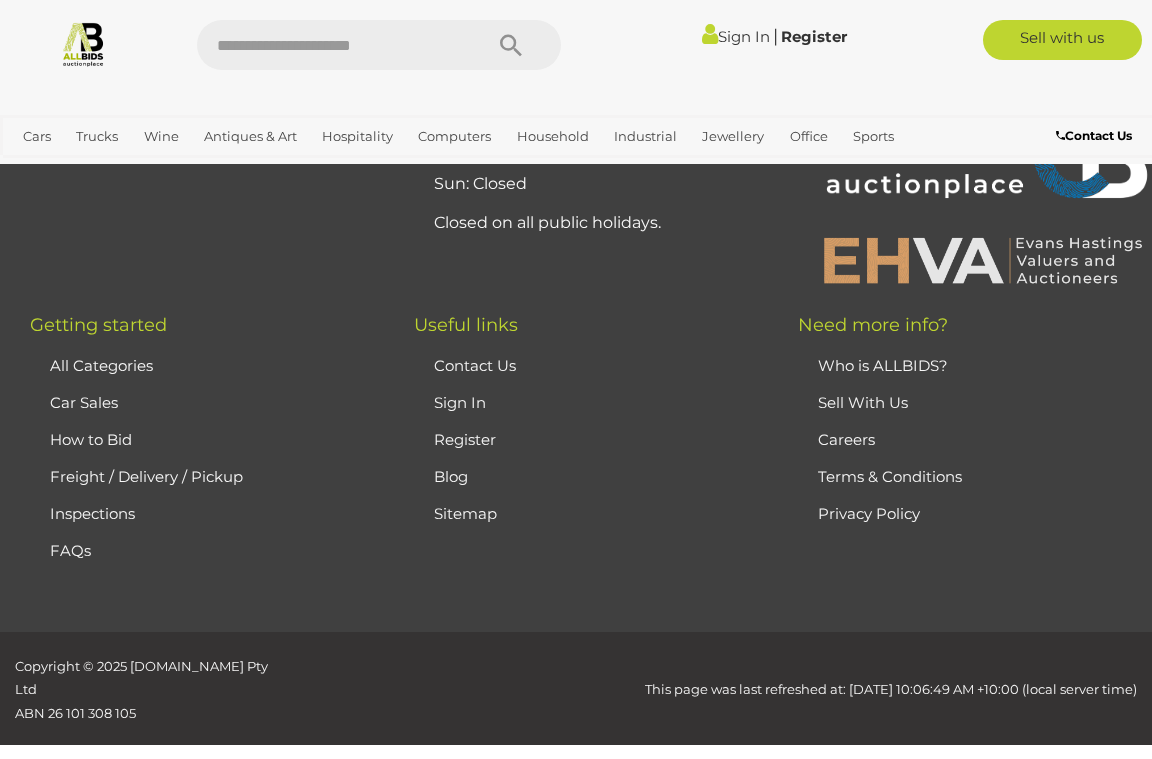 scroll, scrollTop: 1340, scrollLeft: 0, axis: vertical 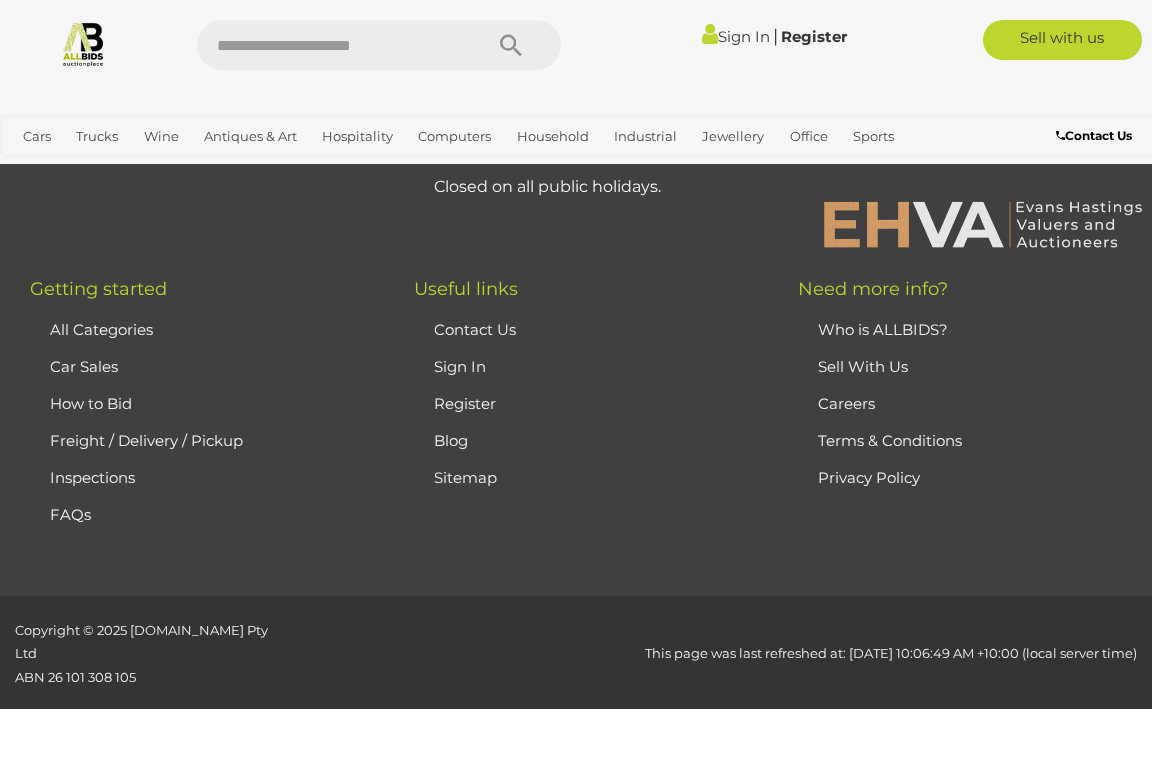 click on "Contact Us" at bounding box center (475, 329) 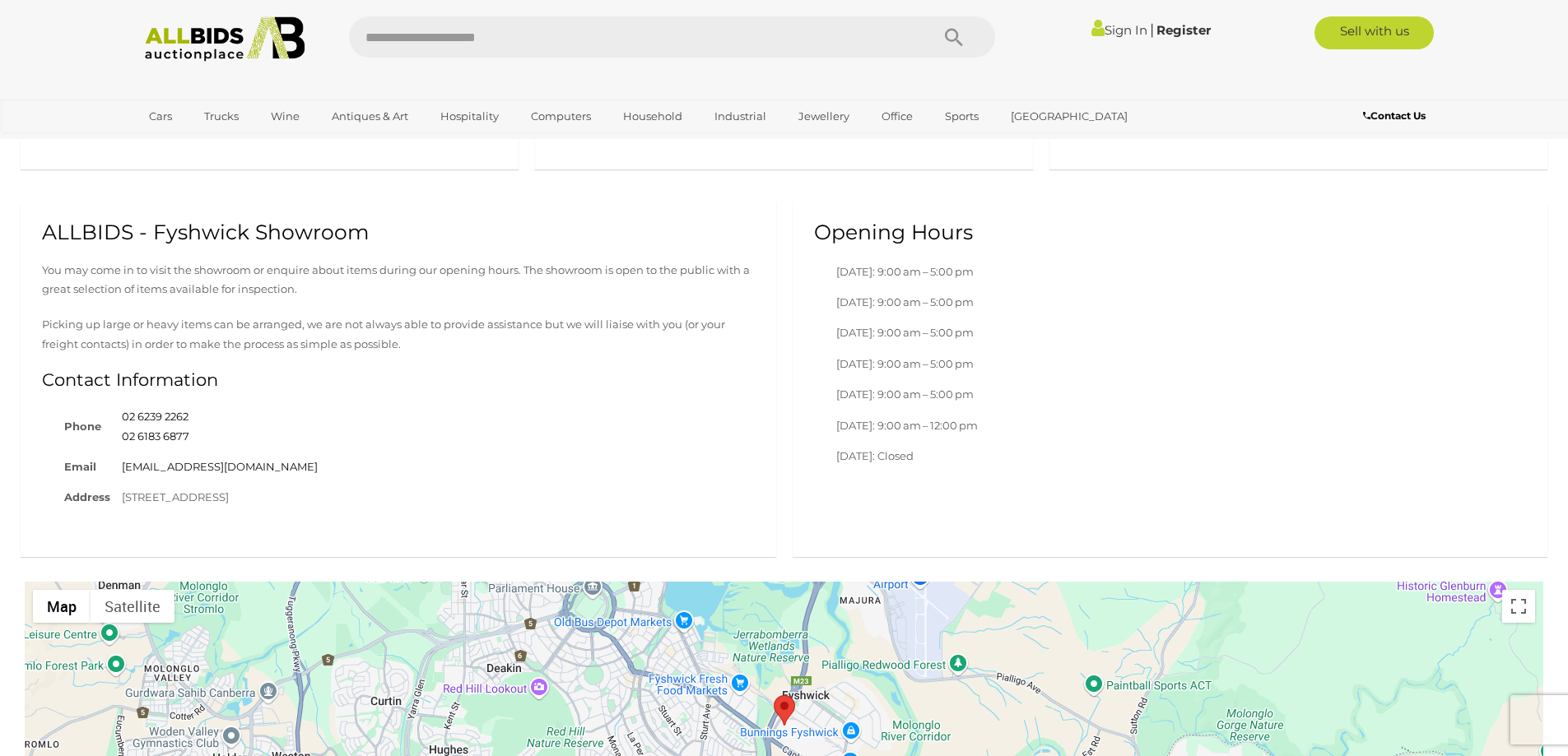 scroll, scrollTop: 740, scrollLeft: 0, axis: vertical 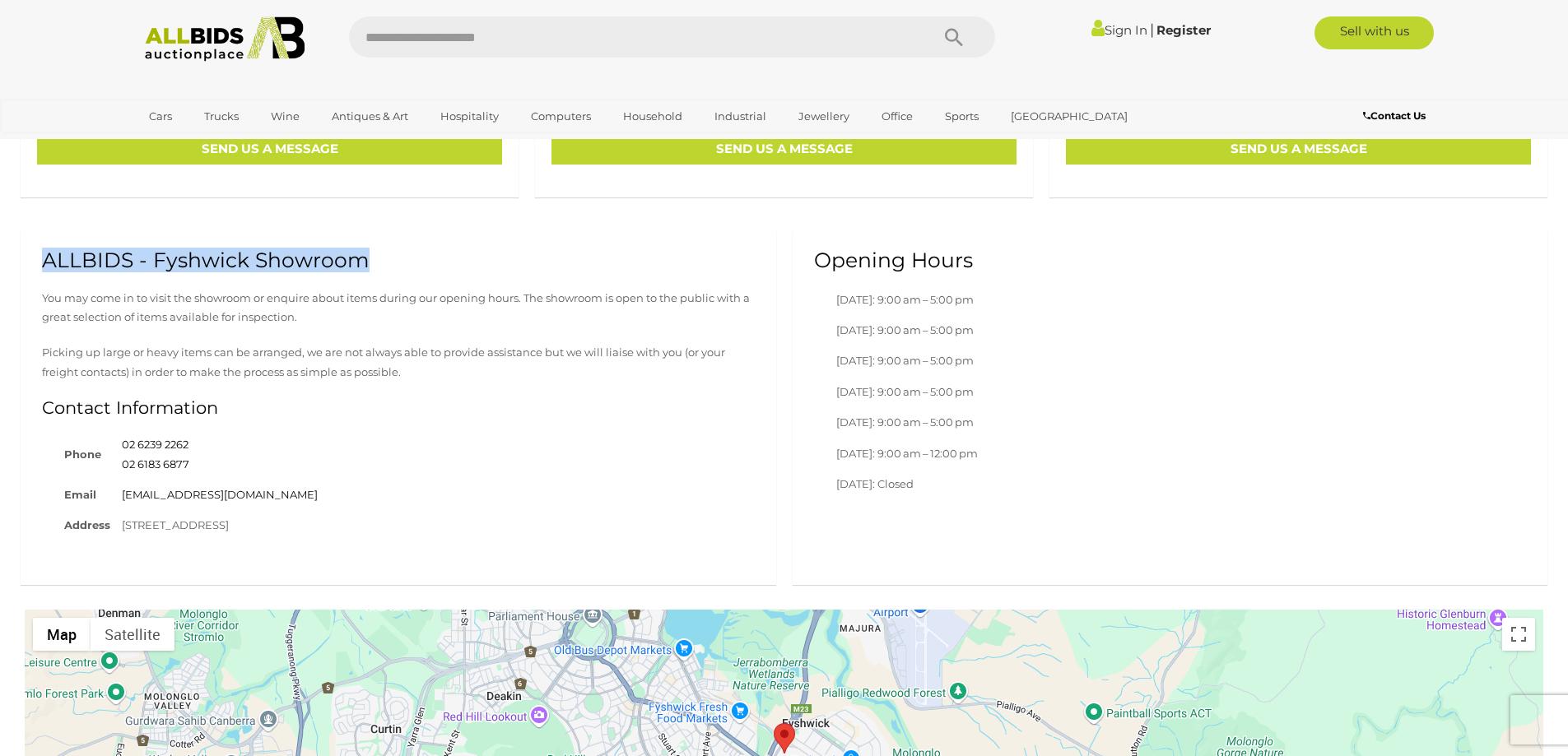 drag, startPoint x: 30, startPoint y: 252, endPoint x: 421, endPoint y: 265, distance: 391.2161 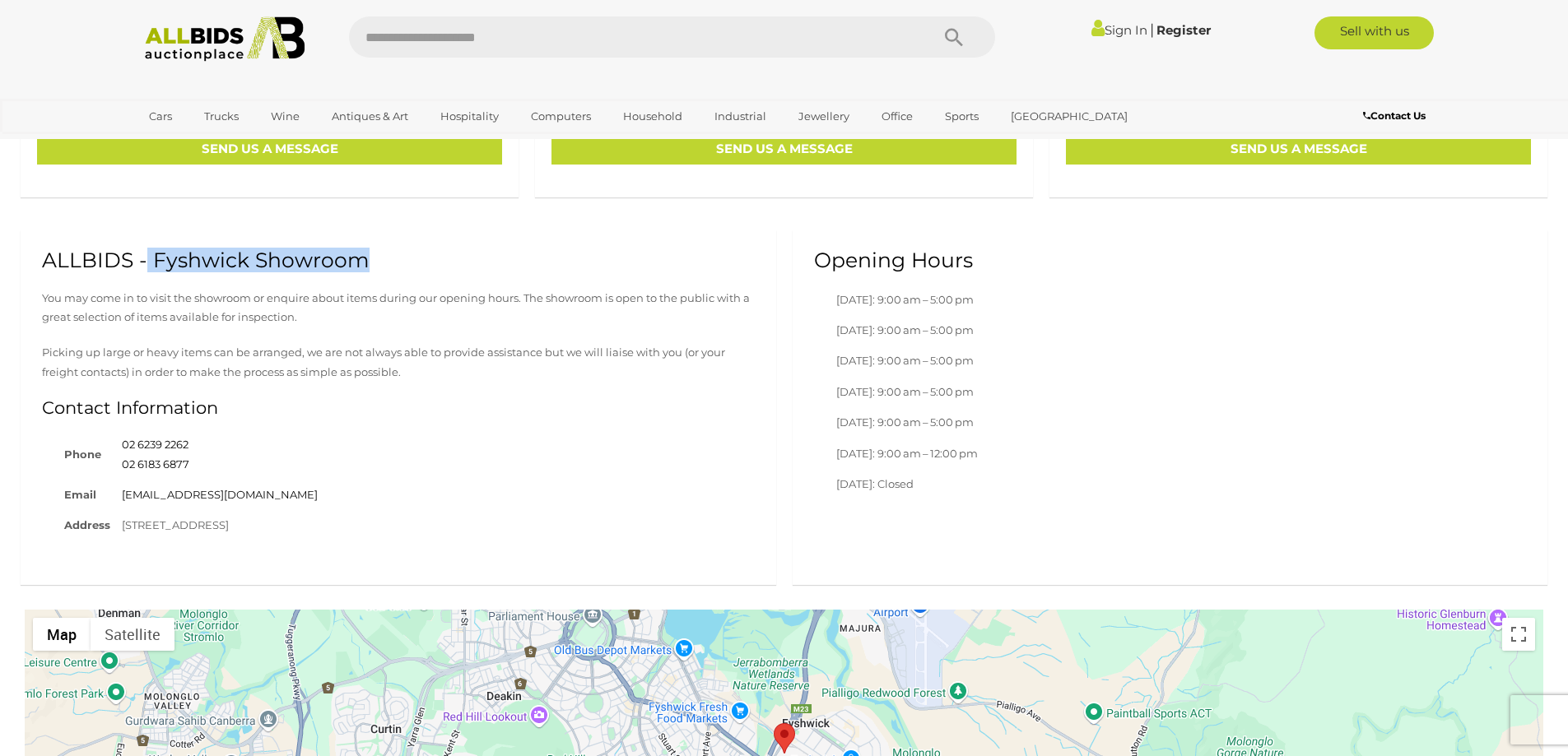 drag, startPoint x: 148, startPoint y: 260, endPoint x: 397, endPoint y: 274, distance: 249.3933 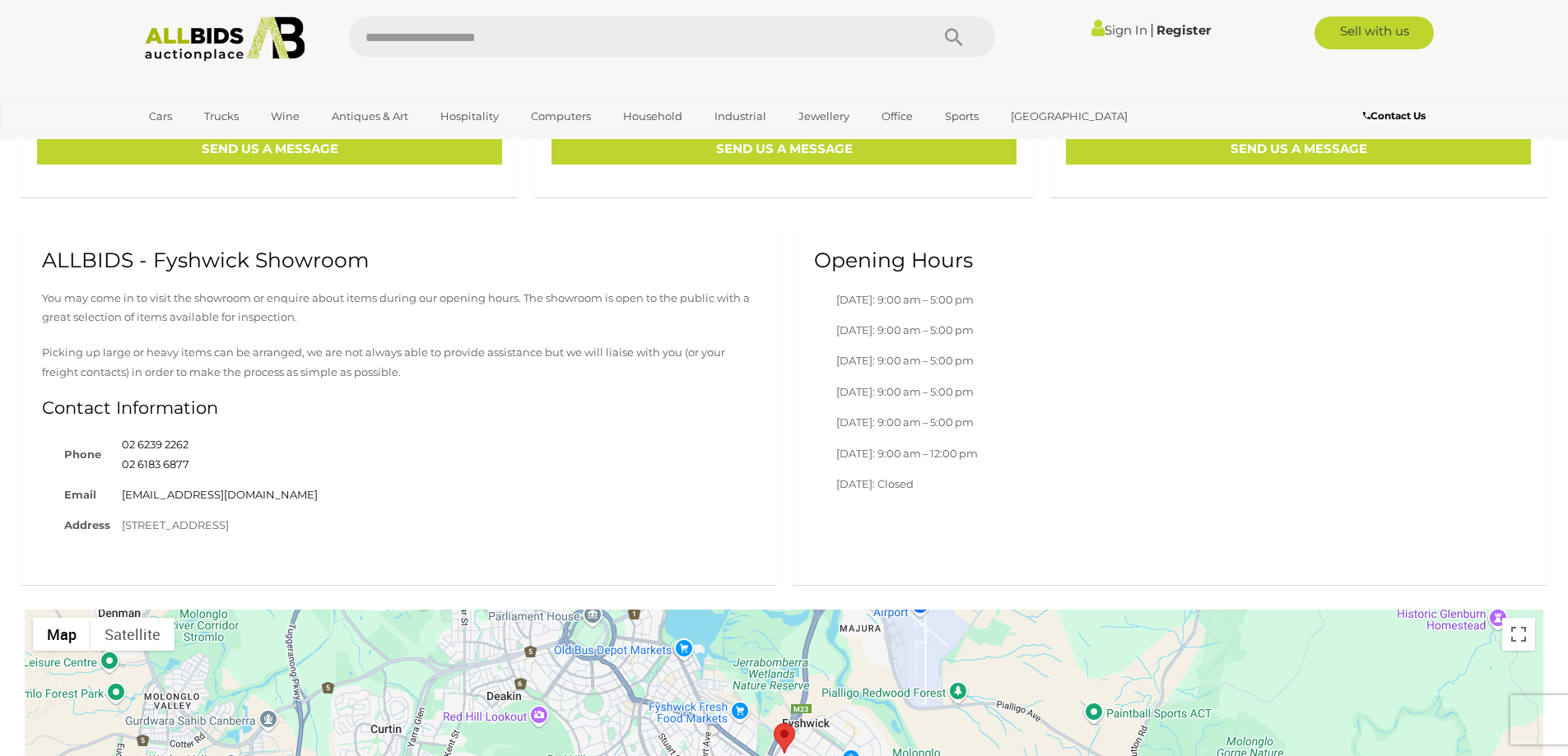 click on "ALLBIDS - Fyshwick Showroom
You may come in to visit the showroom or enquire about items during our opening hours. The showroom is open to the public with a great selection of items available for inspection.
Picking up large or heavy items can be arranged, we are not always able to provide assistance but we will liaise with you (or your freight contacts) in order to make the process as simple as possible.
Contact Information
Phone
02 6239 2262
02 6183 6877
Email
admin@allbids.com.au" at bounding box center [398, 395] 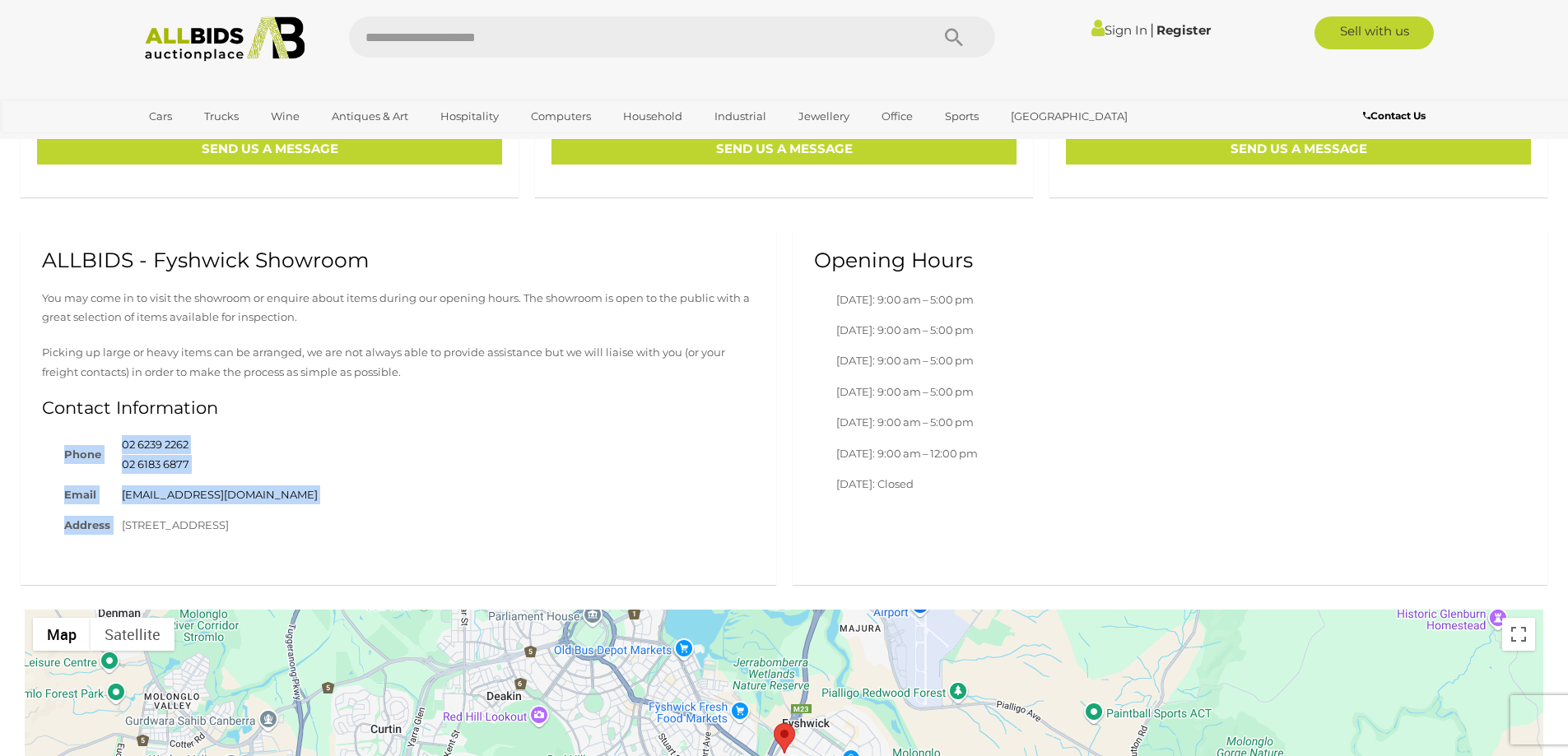 drag, startPoint x: 117, startPoint y: 527, endPoint x: 305, endPoint y: 536, distance: 188.2153 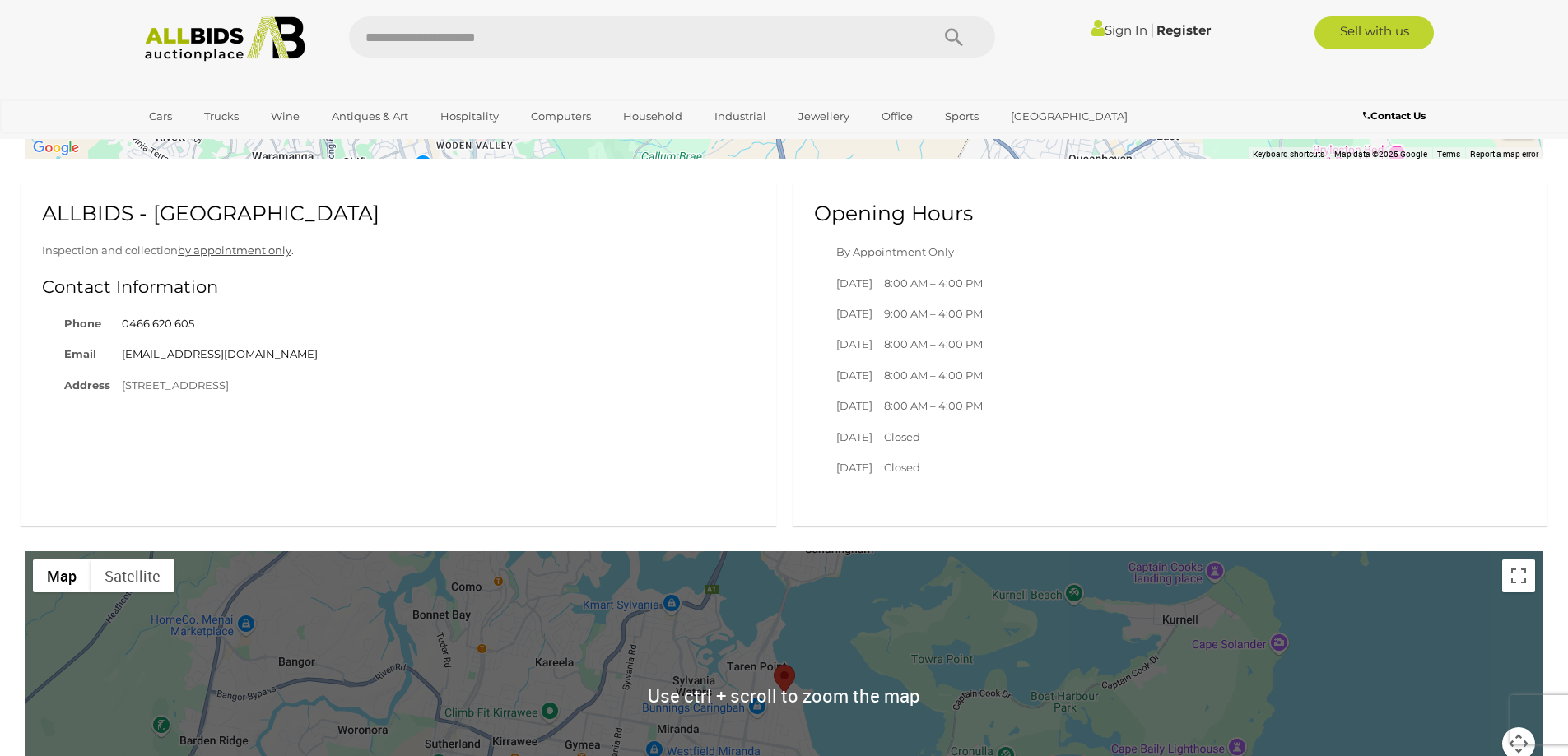 scroll, scrollTop: 1398, scrollLeft: 0, axis: vertical 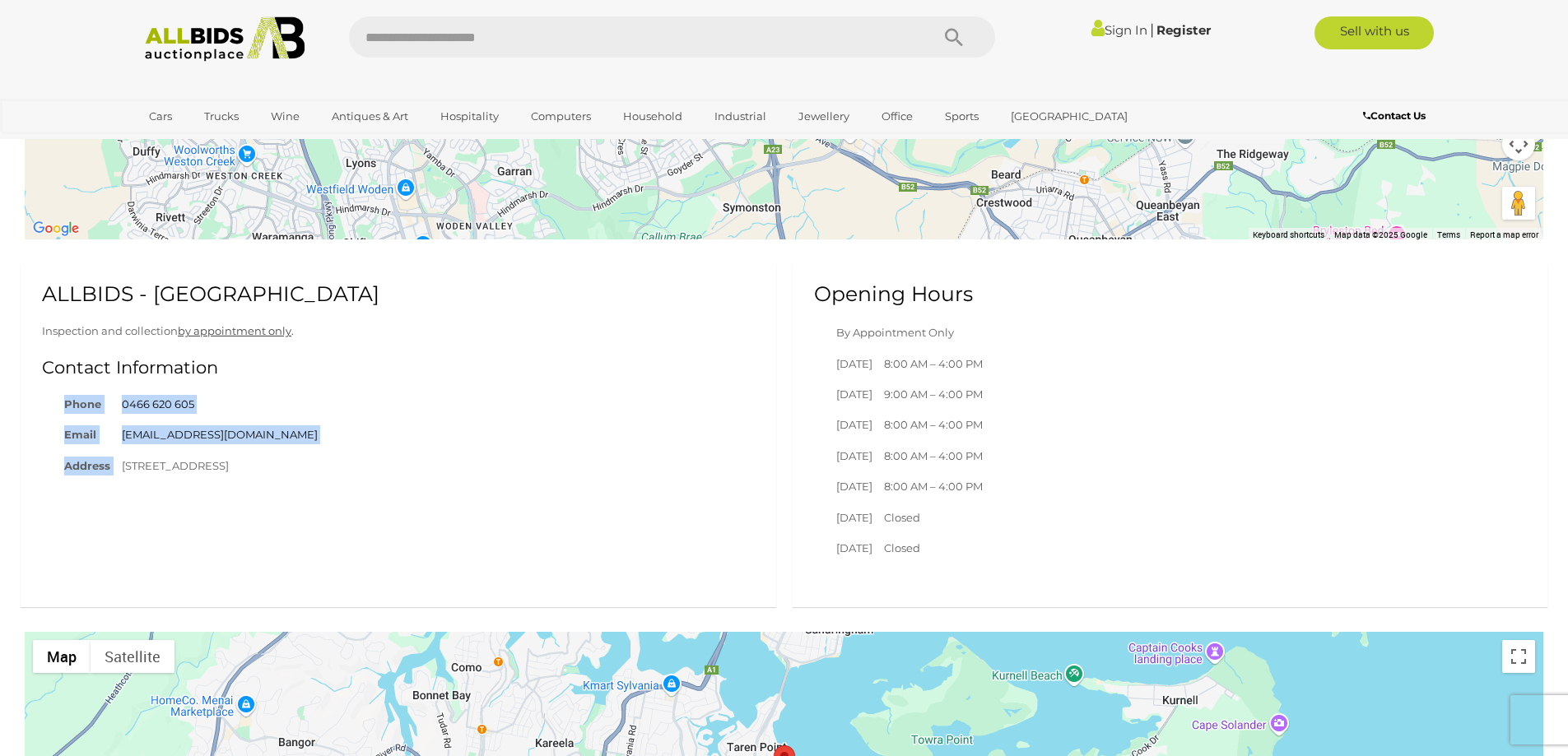 drag, startPoint x: 117, startPoint y: 467, endPoint x: 314, endPoint y: 474, distance: 197.1243 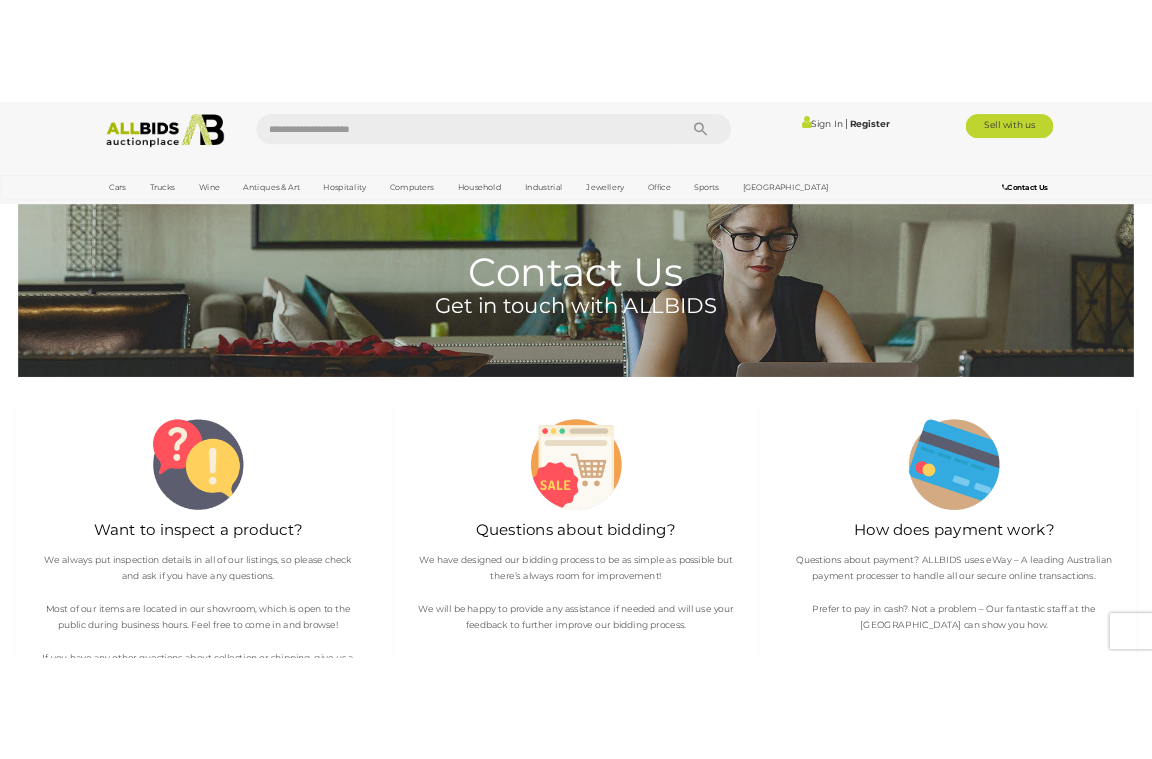 scroll, scrollTop: 0, scrollLeft: 0, axis: both 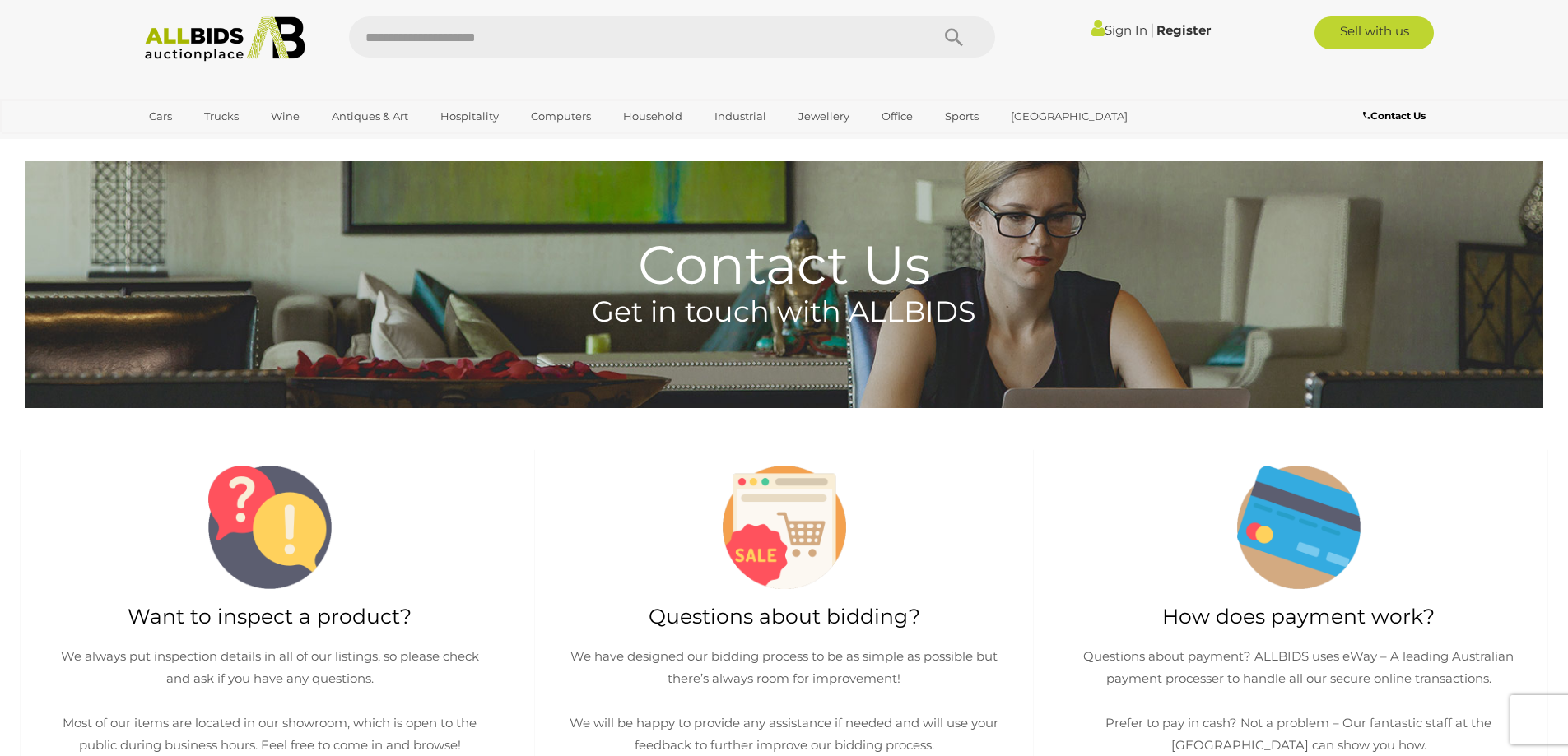 click at bounding box center (784, 82) 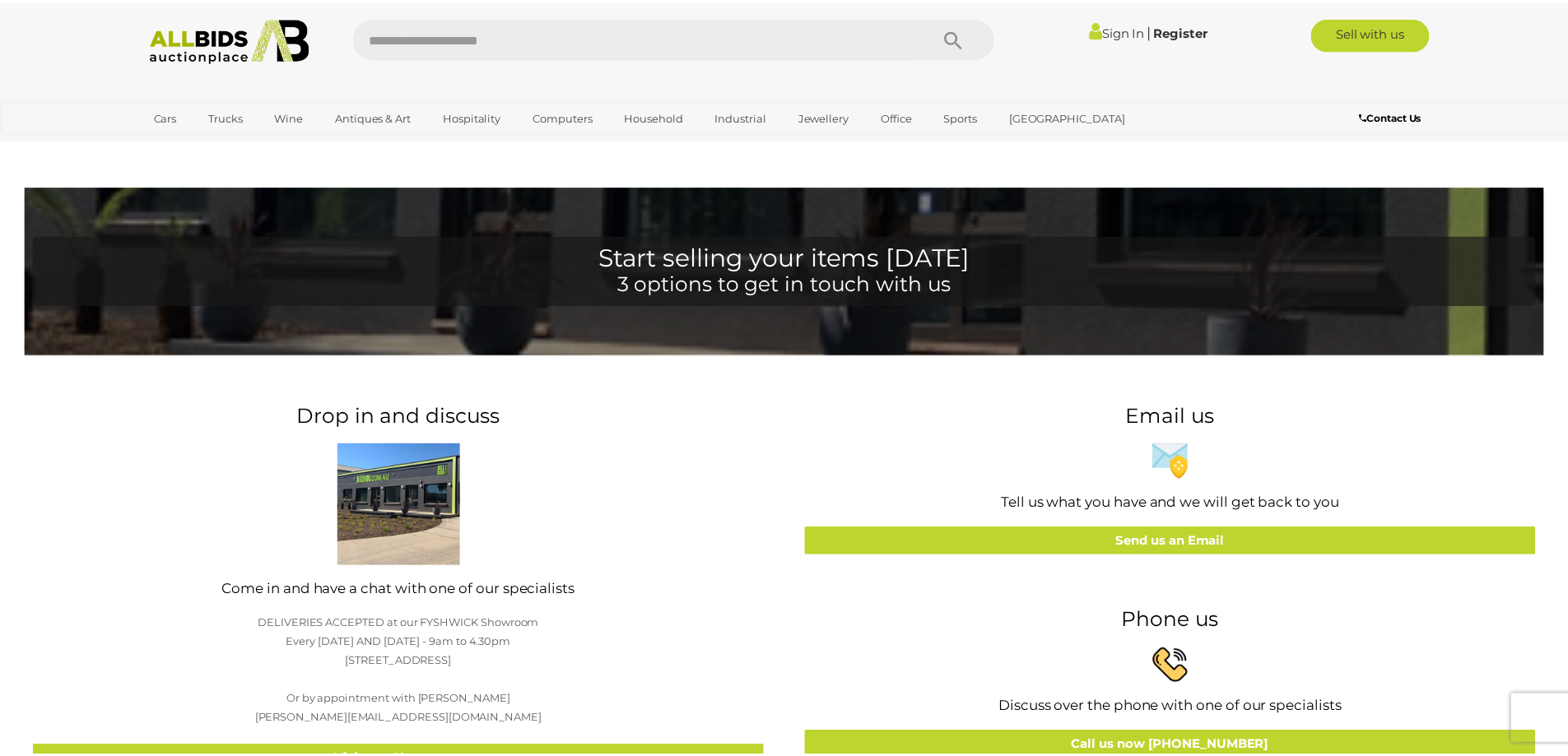 scroll, scrollTop: 0, scrollLeft: 0, axis: both 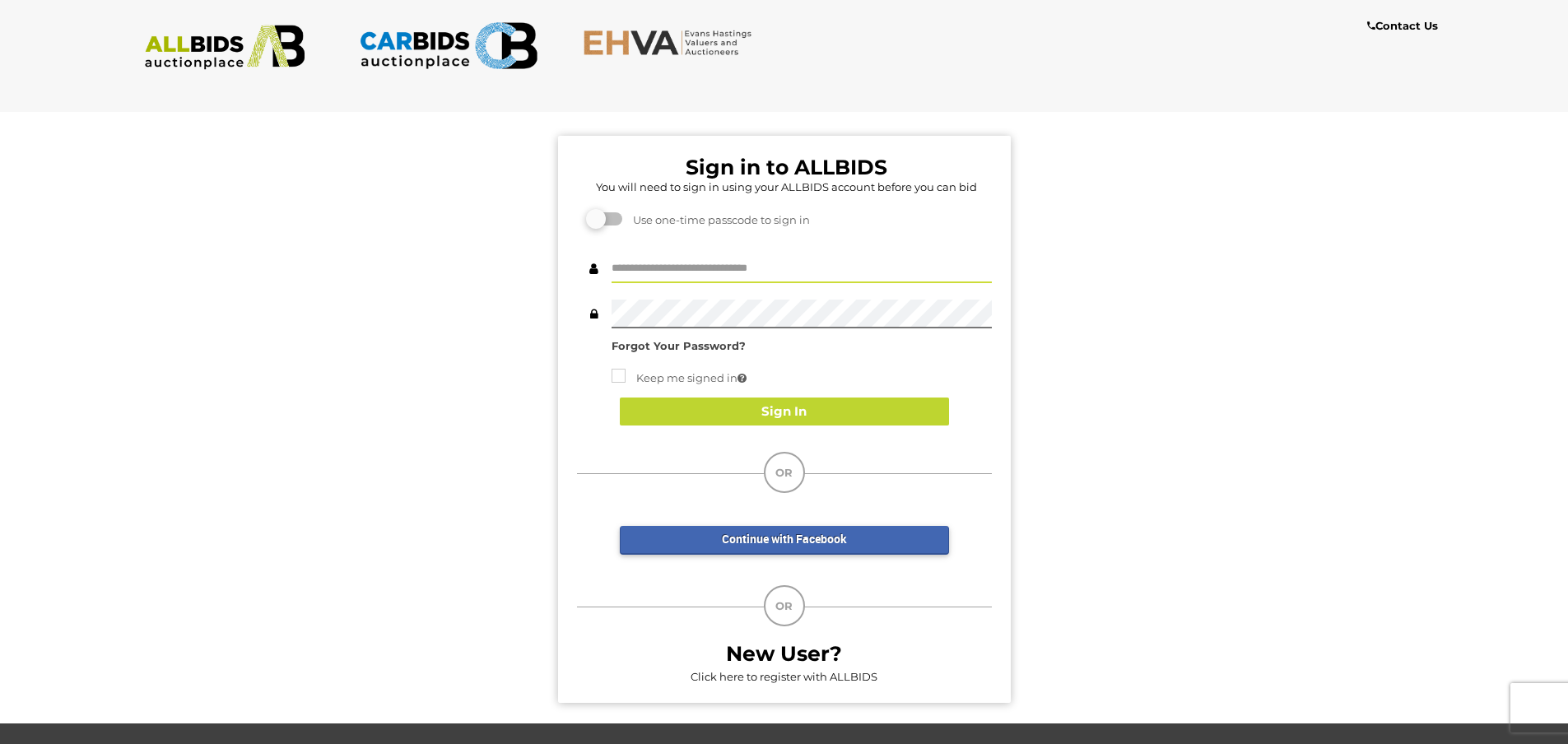 click at bounding box center (802, 268) 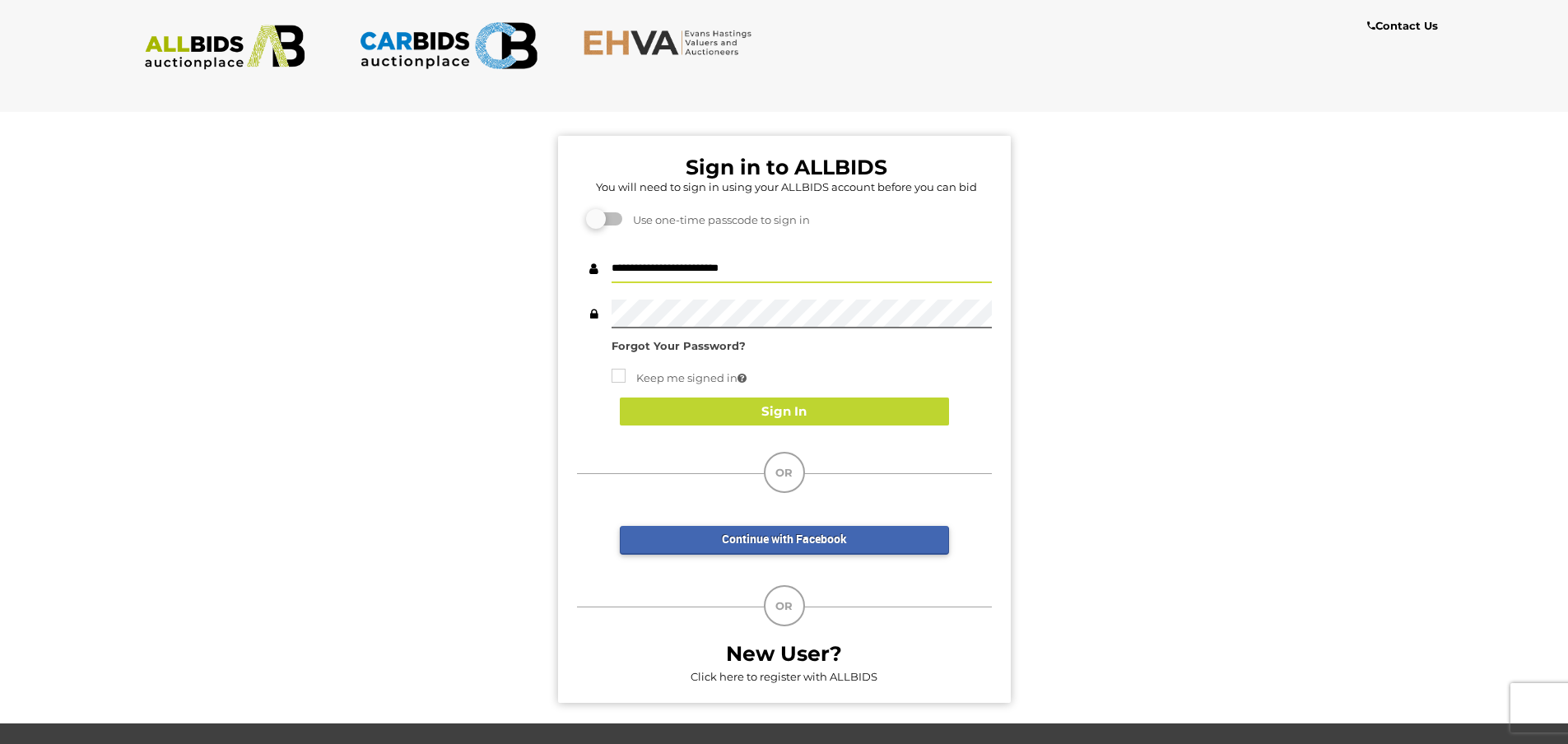drag, startPoint x: 838, startPoint y: 282, endPoint x: 469, endPoint y: 279, distance: 369.01219 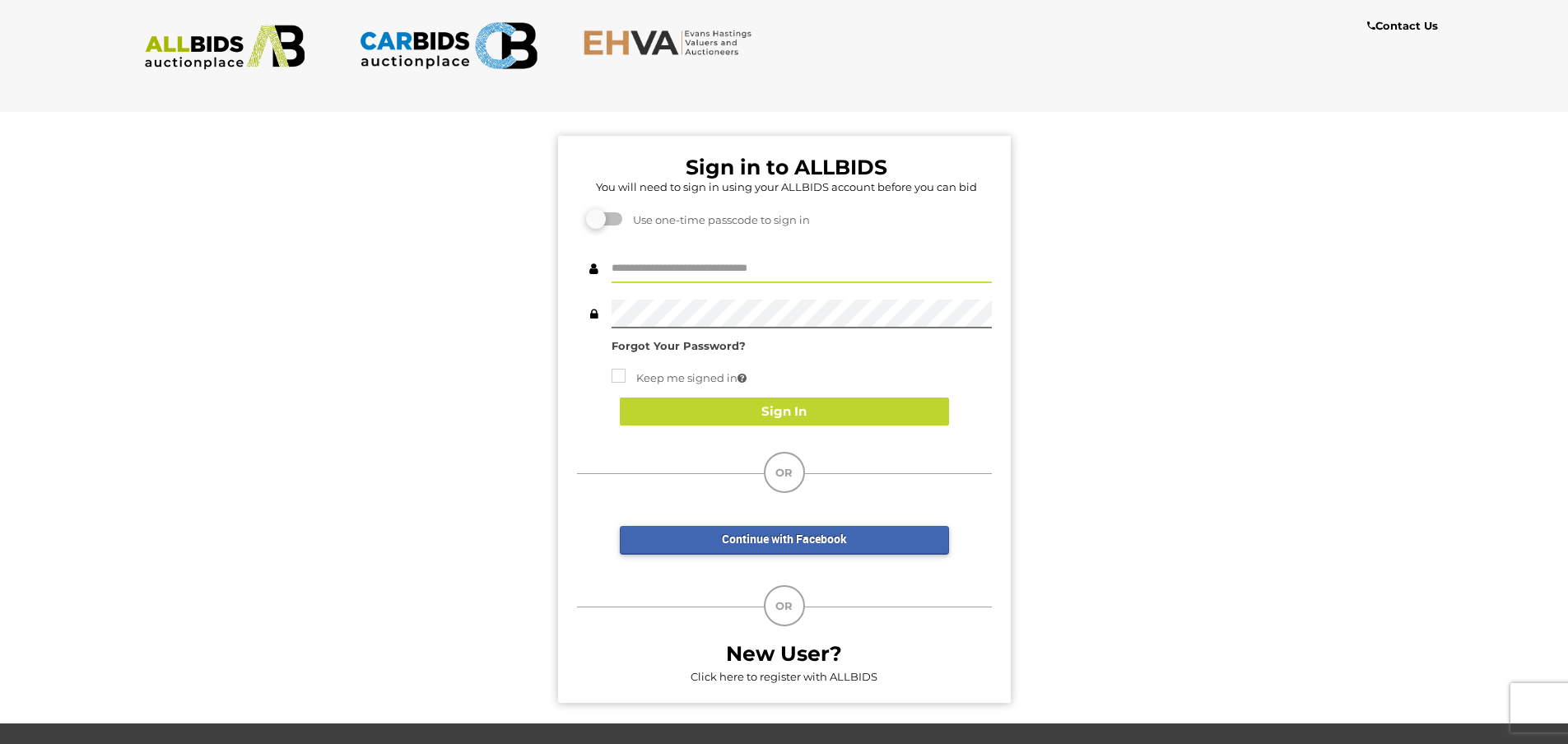 type 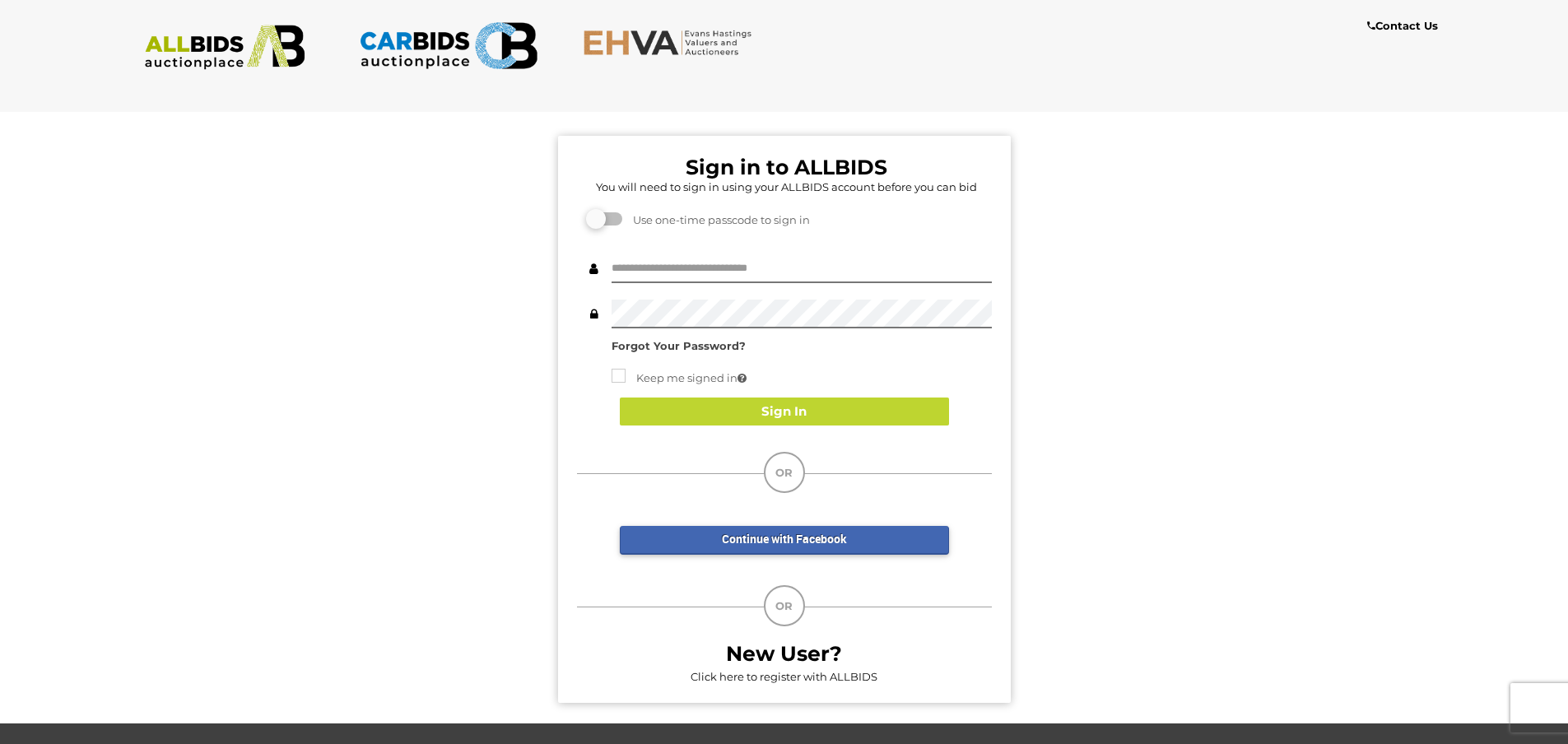 click on "Sign in to ALLBIDS
You will need to sign in using your ALLBIDS account before you can bid
Unfortunately we are unable to process your request at this moment.  Please refresh the page and try again later or  contact us  for assistance.
Use one-time passcode to sign in" at bounding box center [784, 411] 